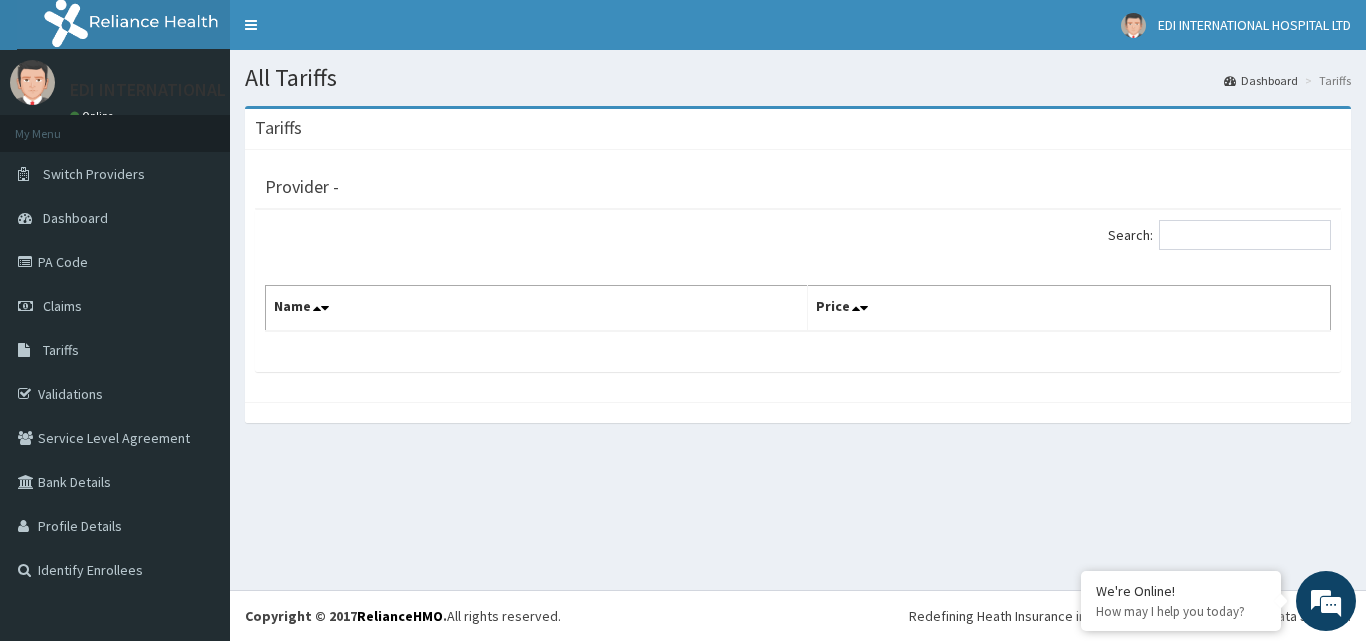 scroll, scrollTop: 0, scrollLeft: 0, axis: both 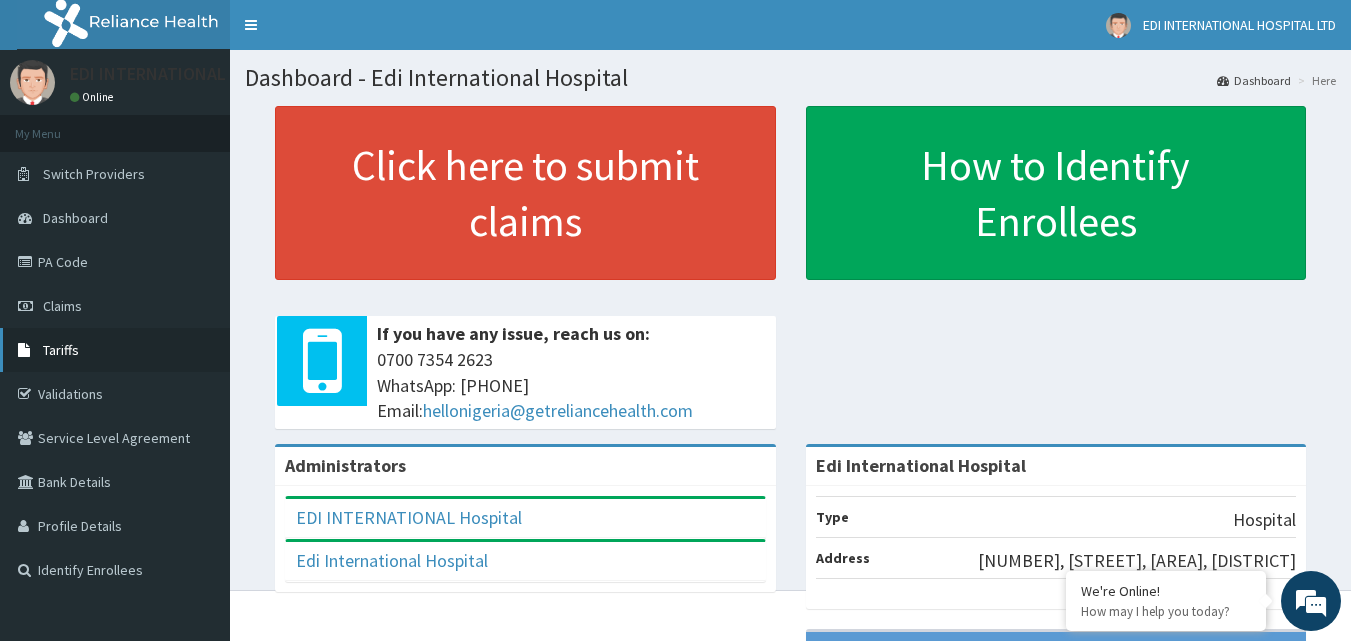click on "Tariffs" at bounding box center [115, 350] 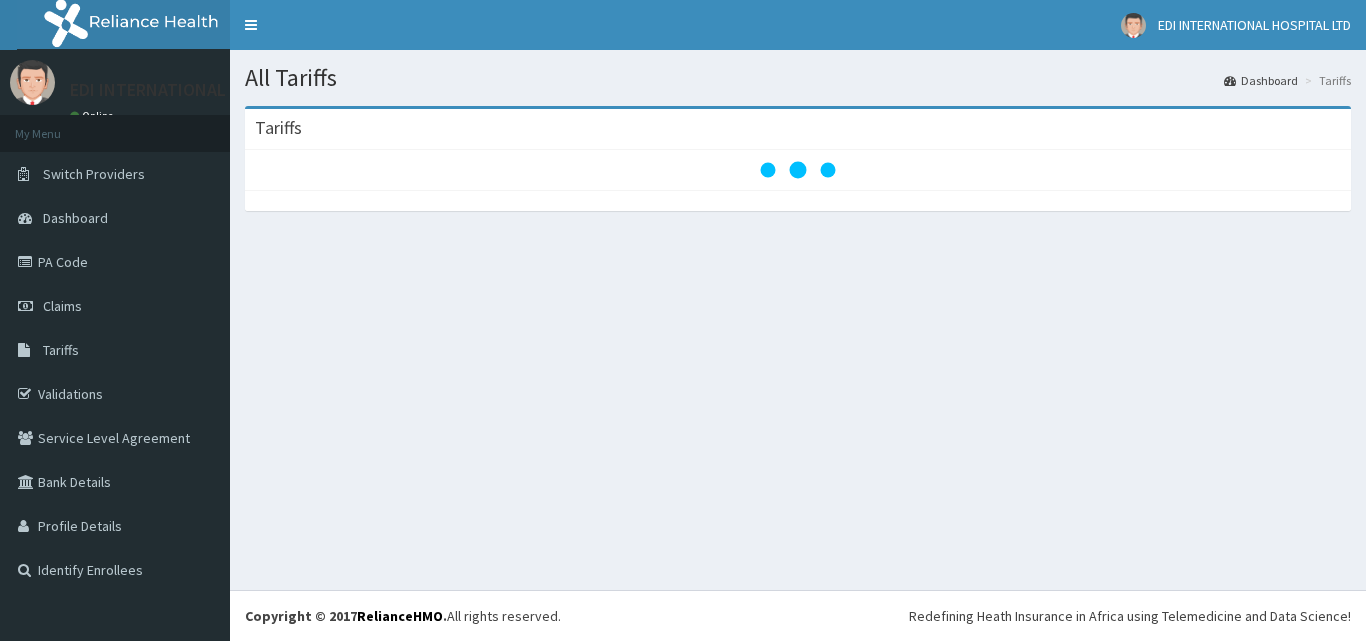 scroll, scrollTop: 0, scrollLeft: 0, axis: both 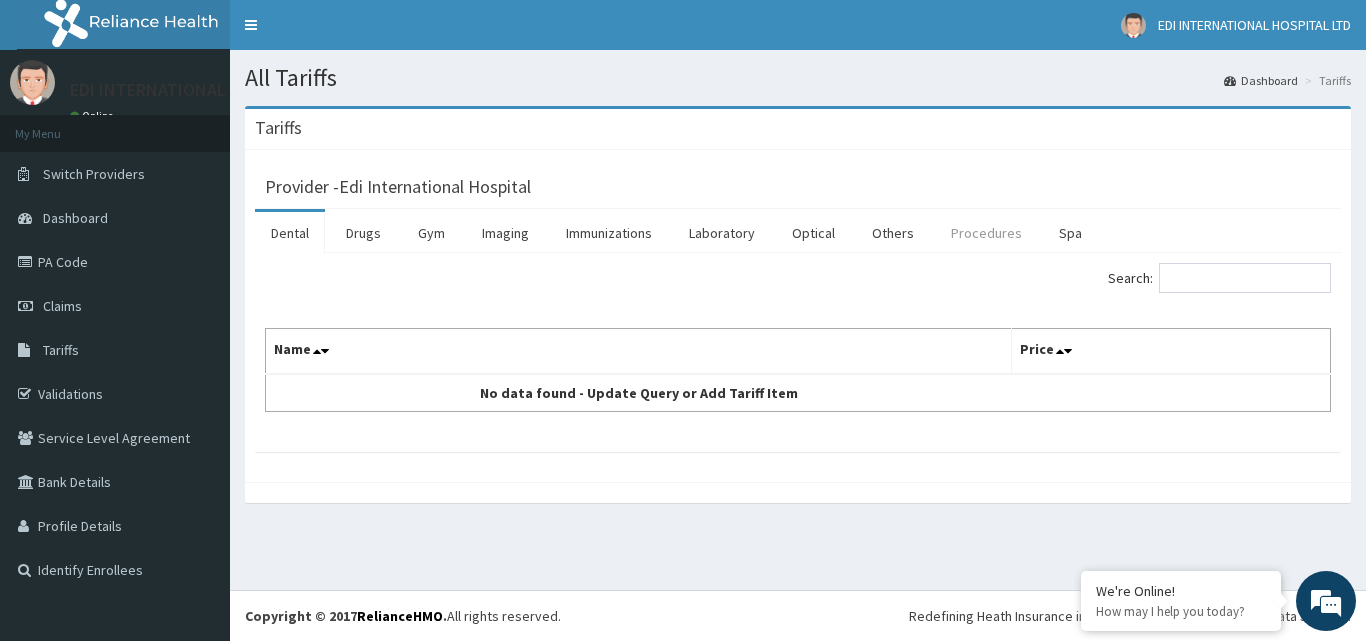 click on "Procedures" at bounding box center [986, 233] 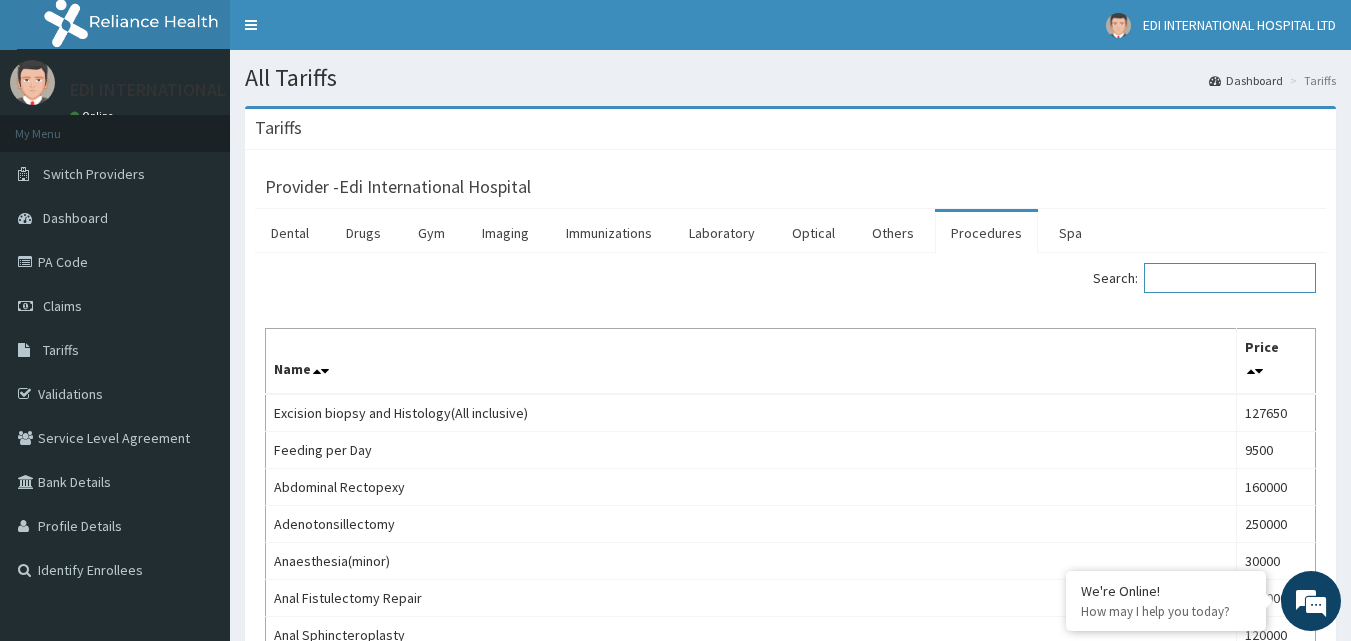 click on "Search:" at bounding box center (1230, 278) 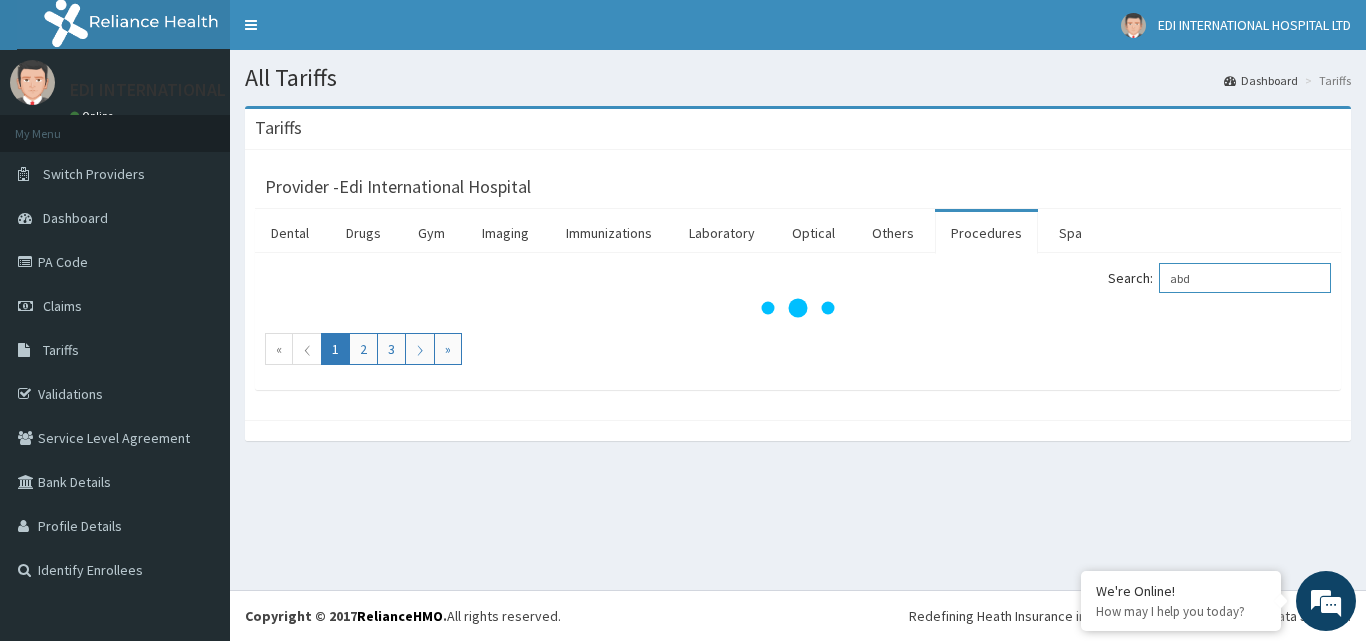 type on "abdo" 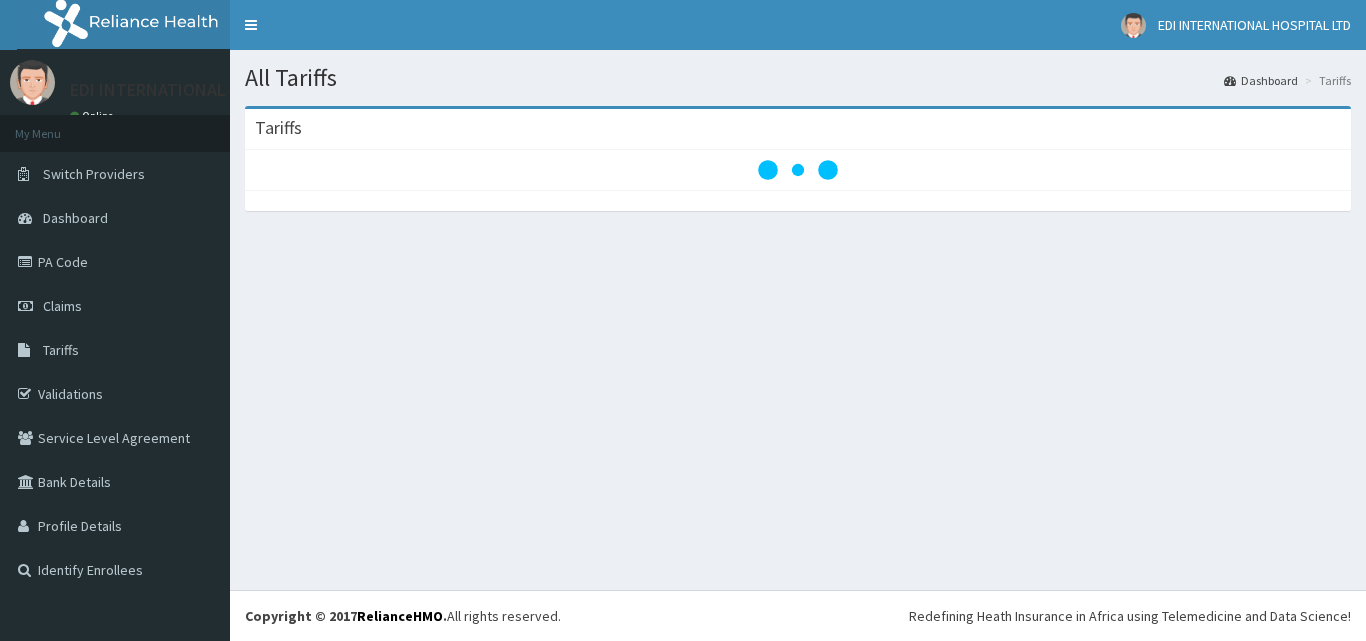 scroll, scrollTop: 0, scrollLeft: 0, axis: both 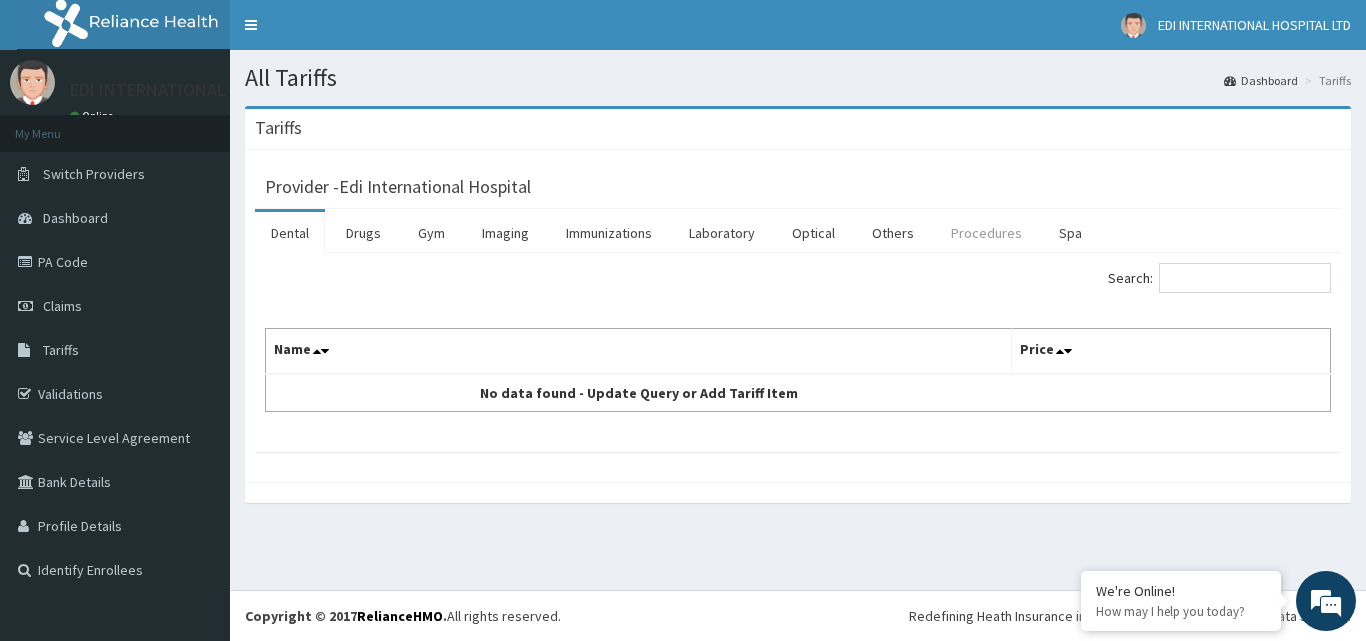 click on "Procedures" at bounding box center (986, 233) 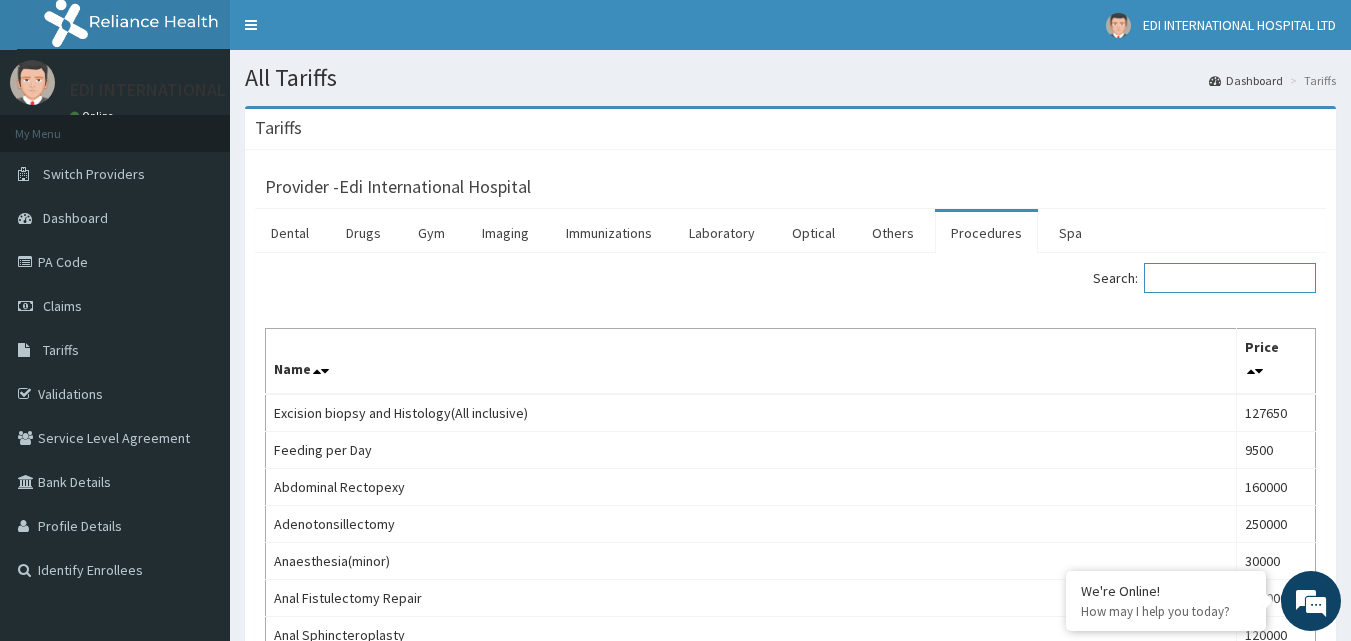 click on "Search:" at bounding box center [1230, 278] 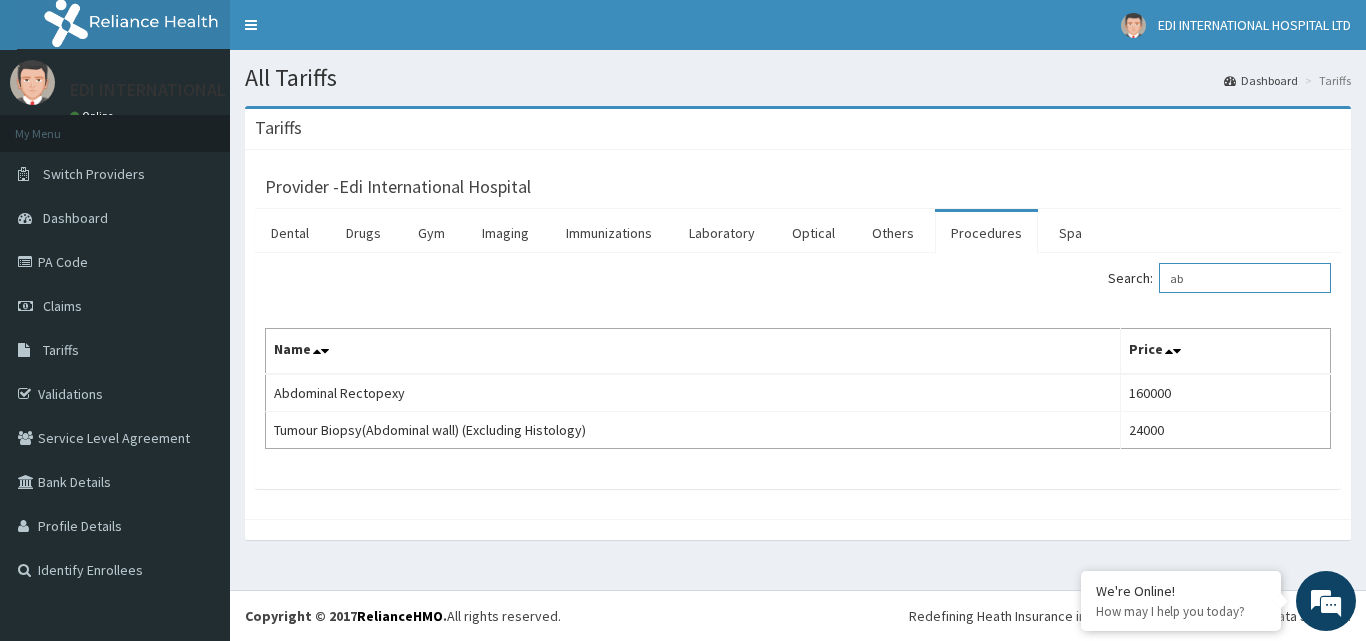 type on "a" 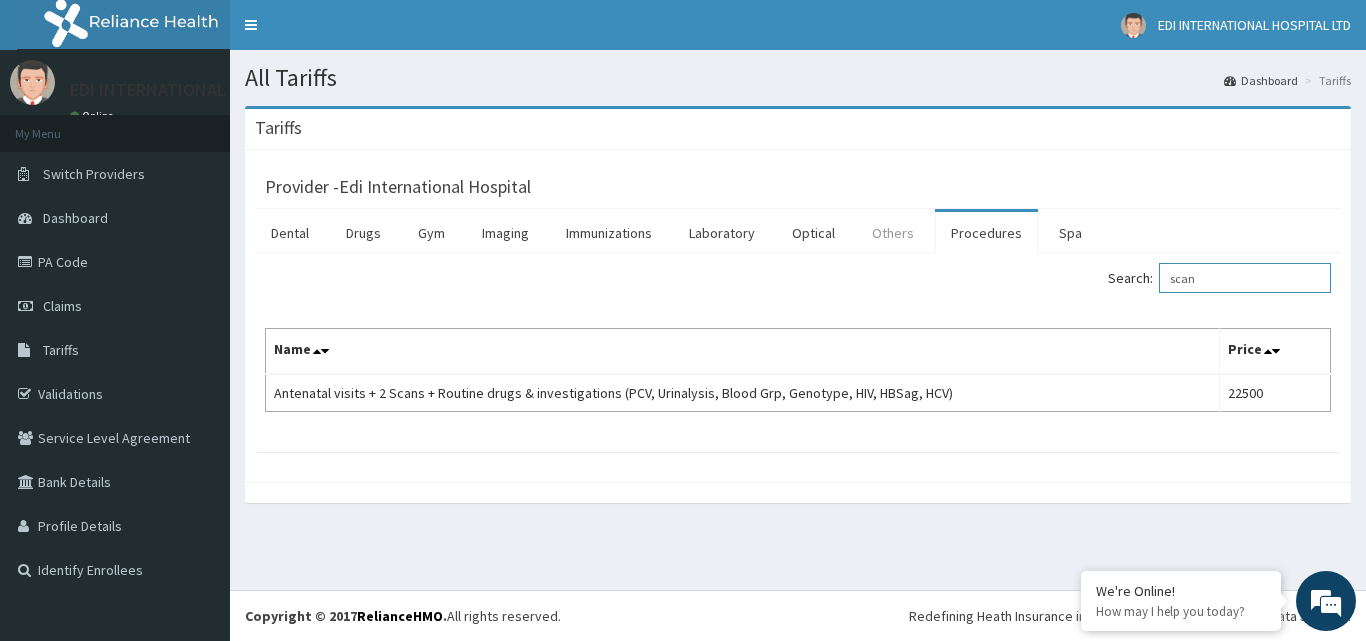 type on "scan" 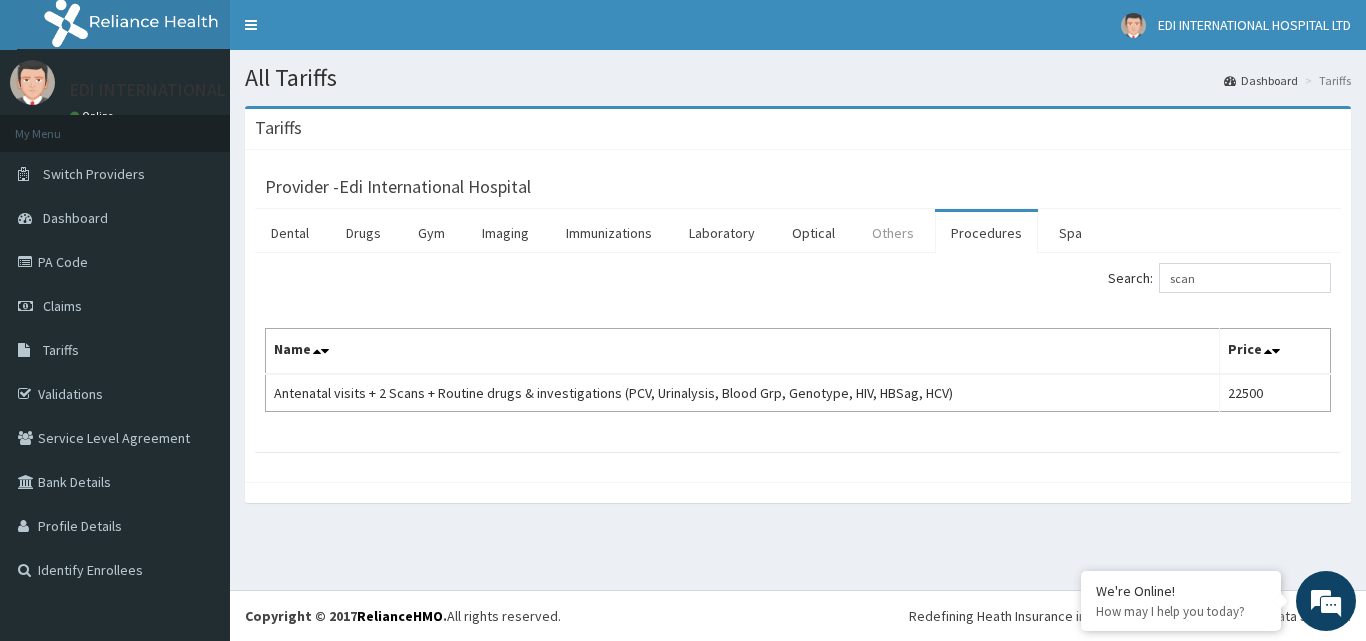 click on "Others" at bounding box center [893, 233] 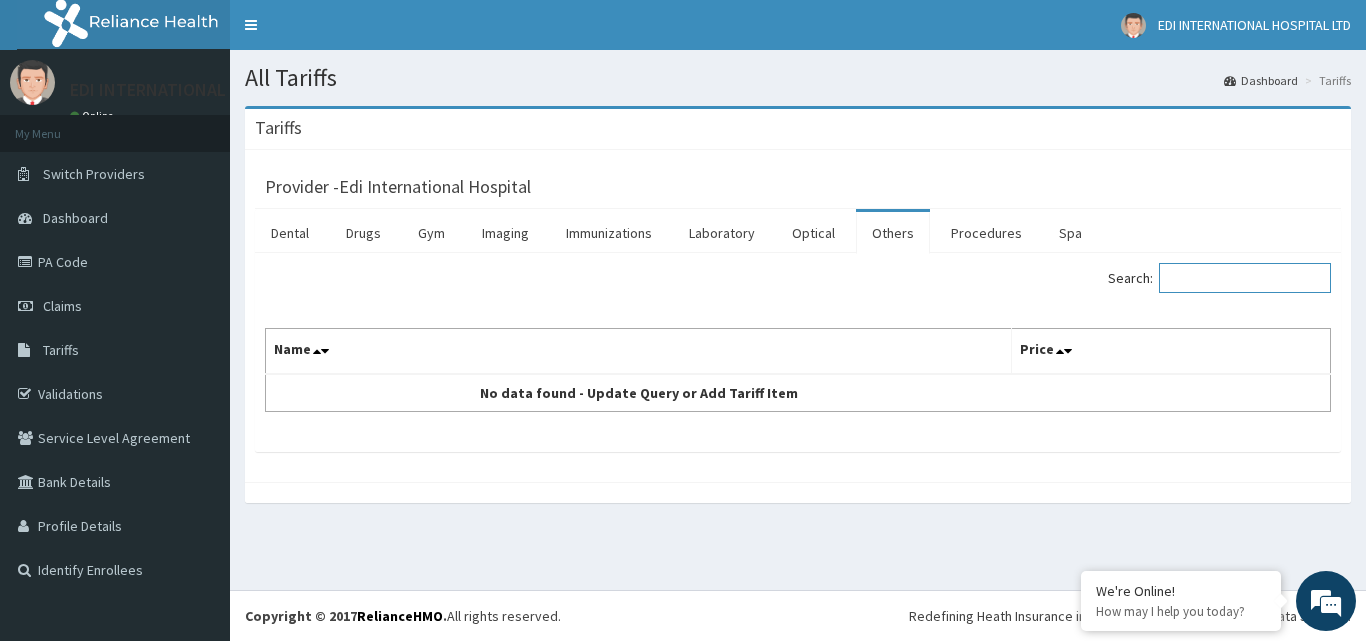 click on "Search:" at bounding box center (1245, 278) 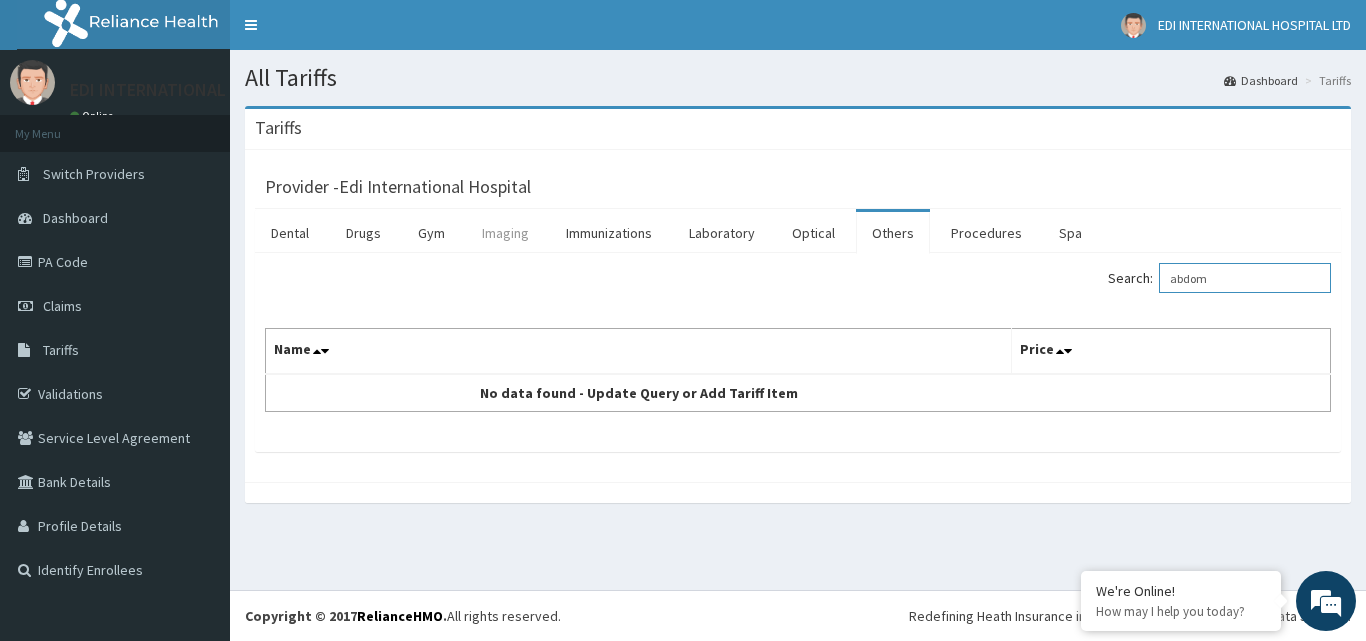 type on "abdom" 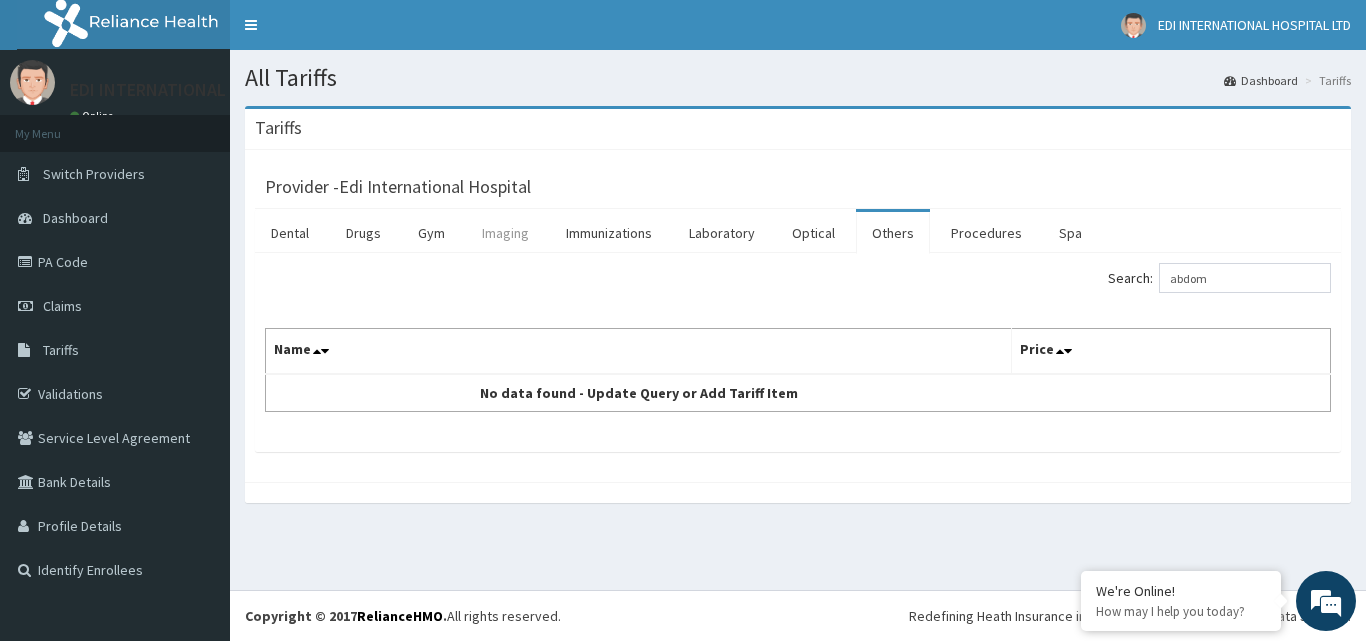 click on "Imaging" at bounding box center (505, 233) 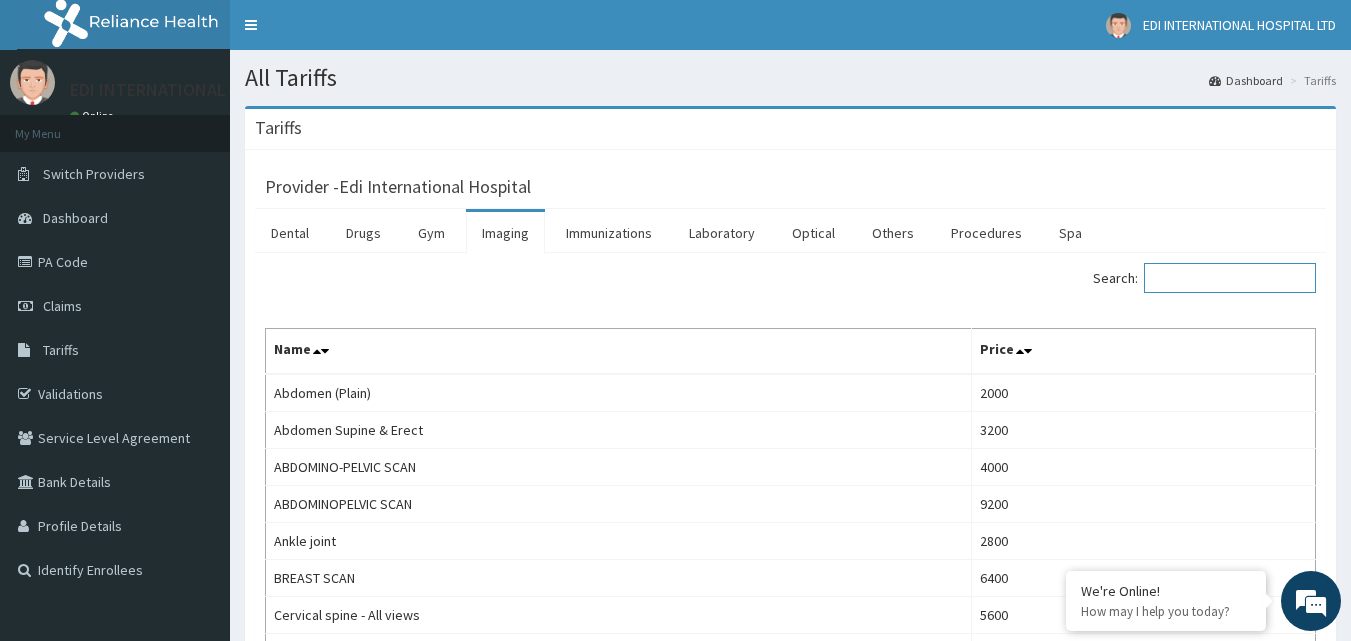 click on "Search:" at bounding box center (1230, 278) 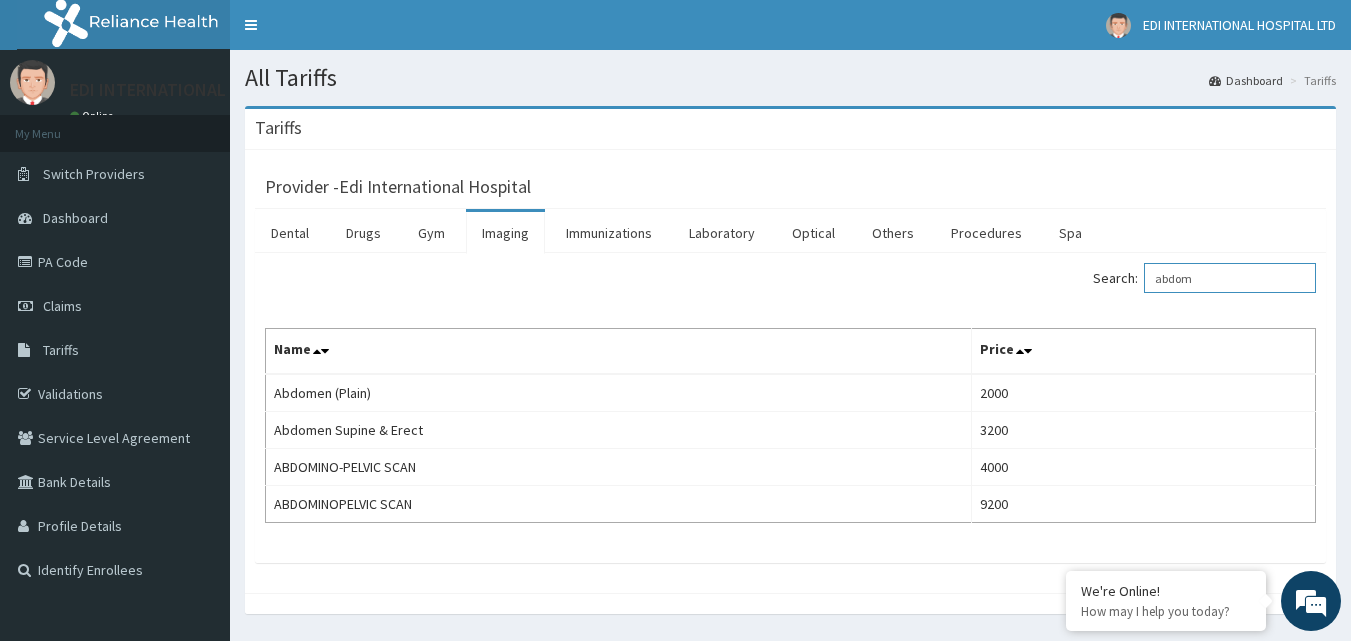 click on "abdom" at bounding box center [1230, 278] 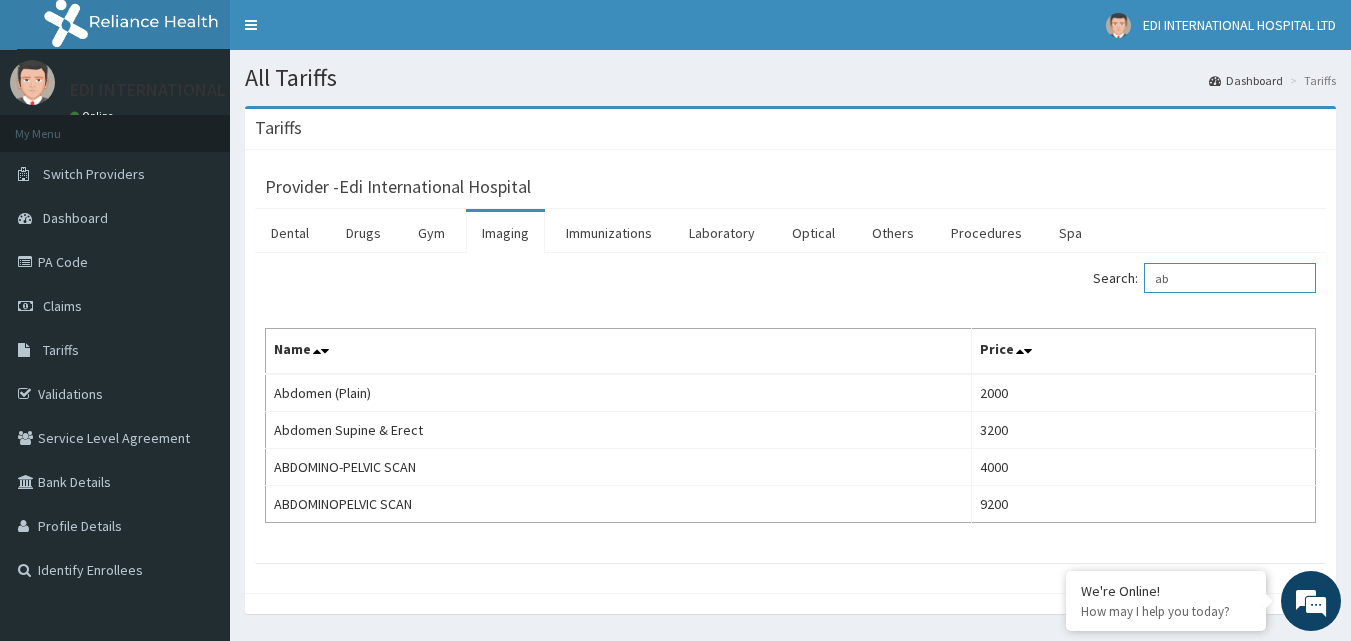 type on "a" 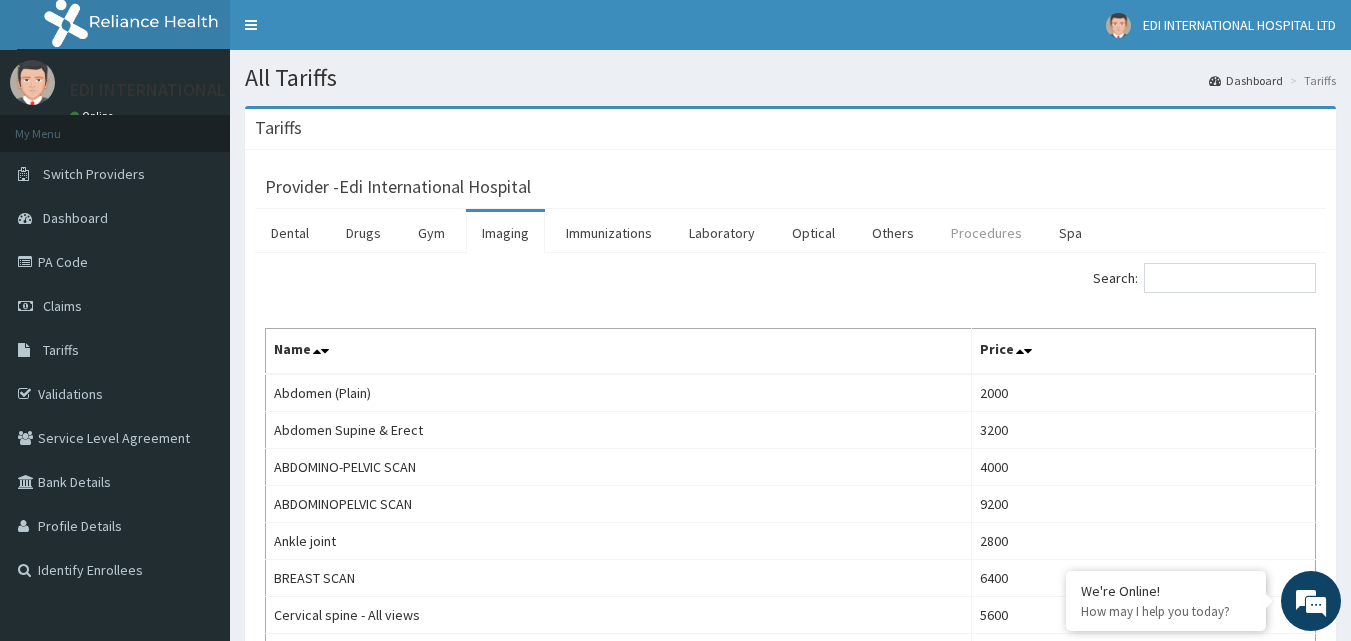 click on "Procedures" at bounding box center (986, 233) 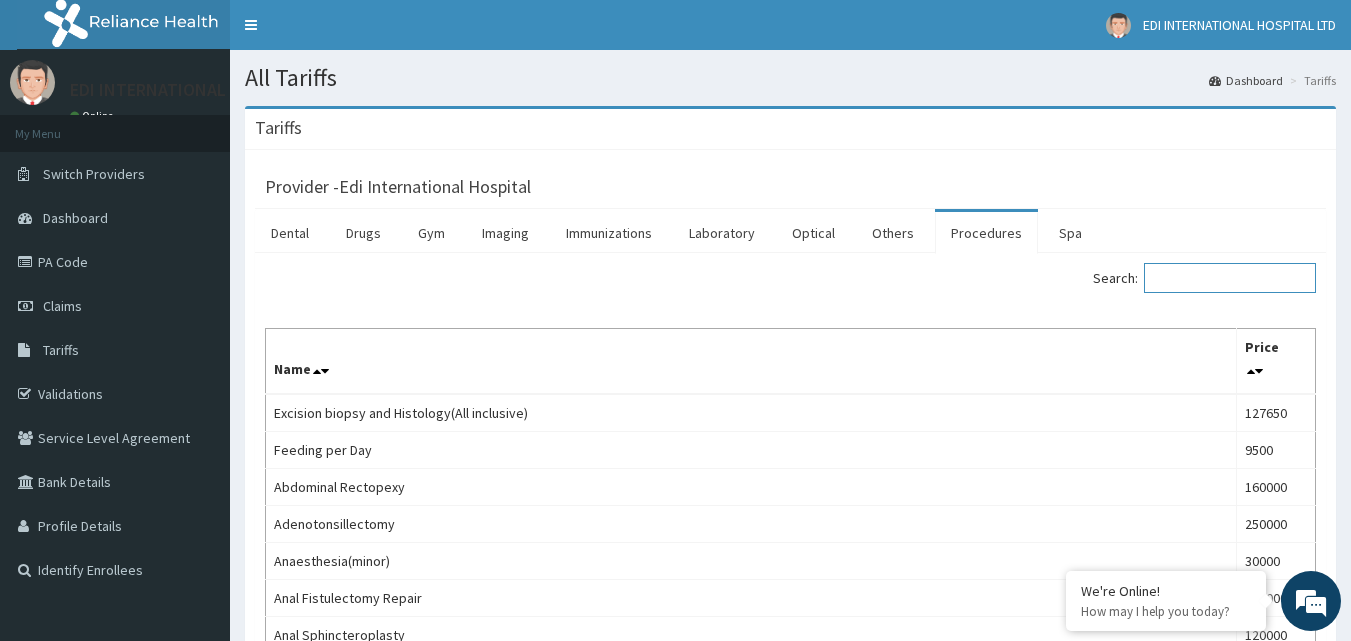 click on "Search:" at bounding box center [1230, 278] 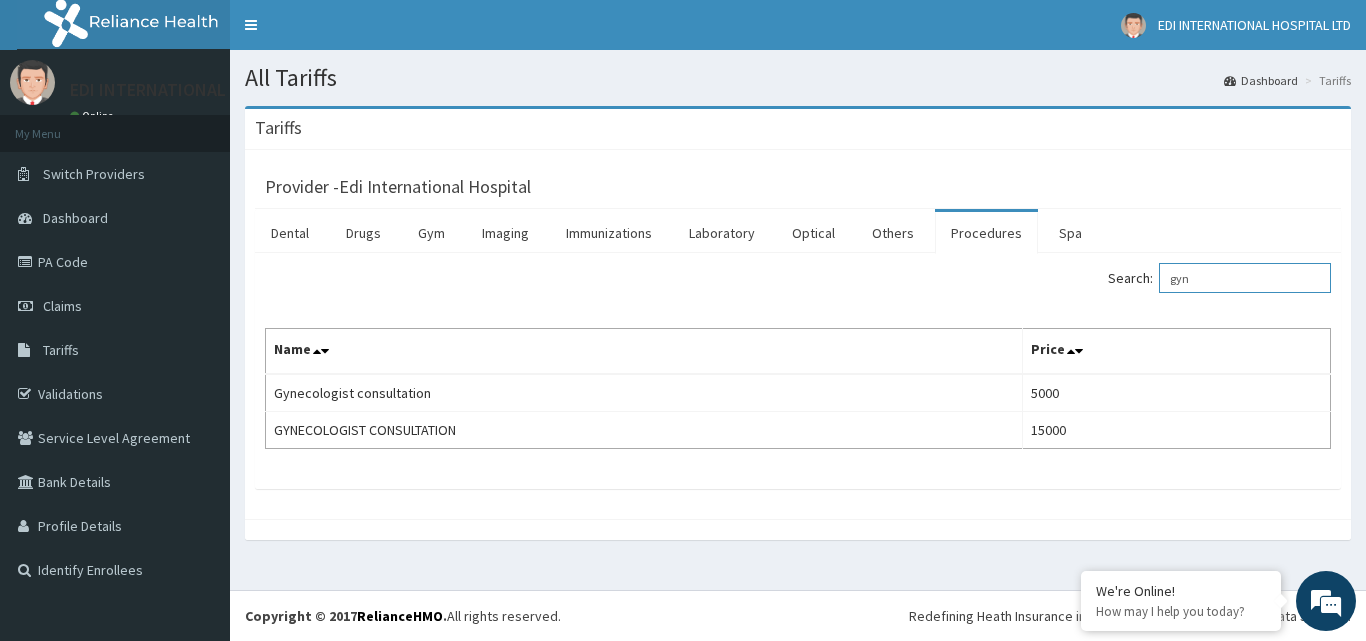 click on "gyn" at bounding box center (1245, 278) 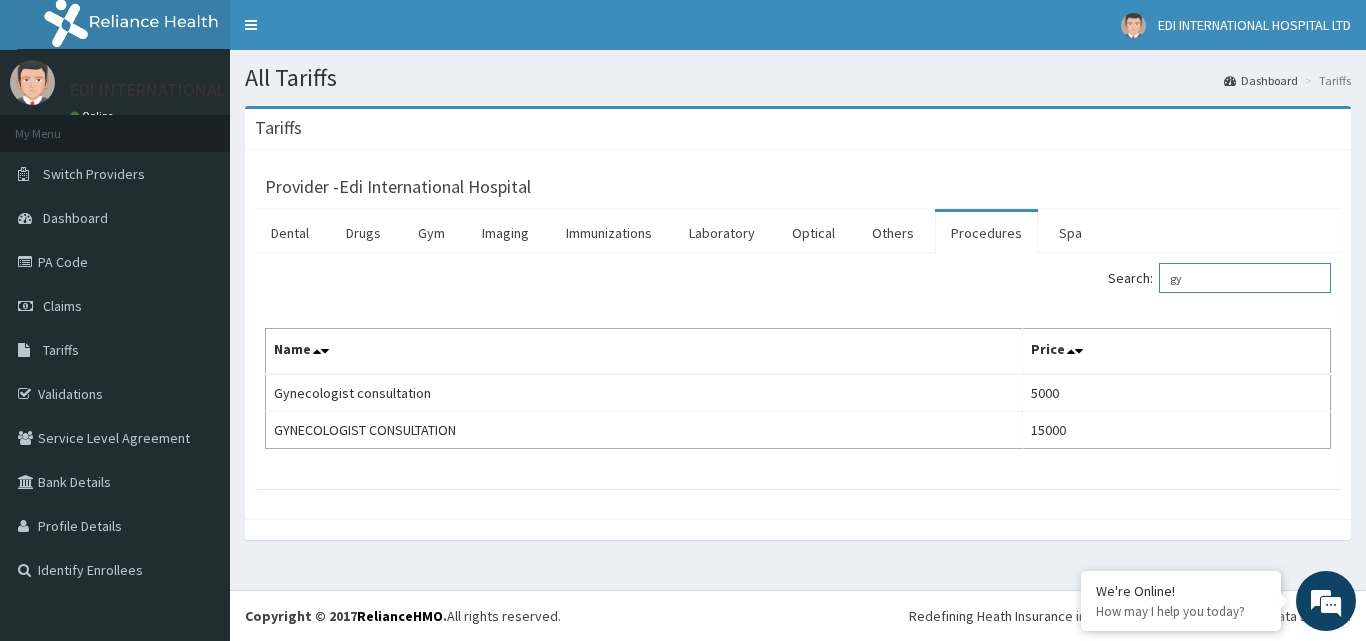 type on "g" 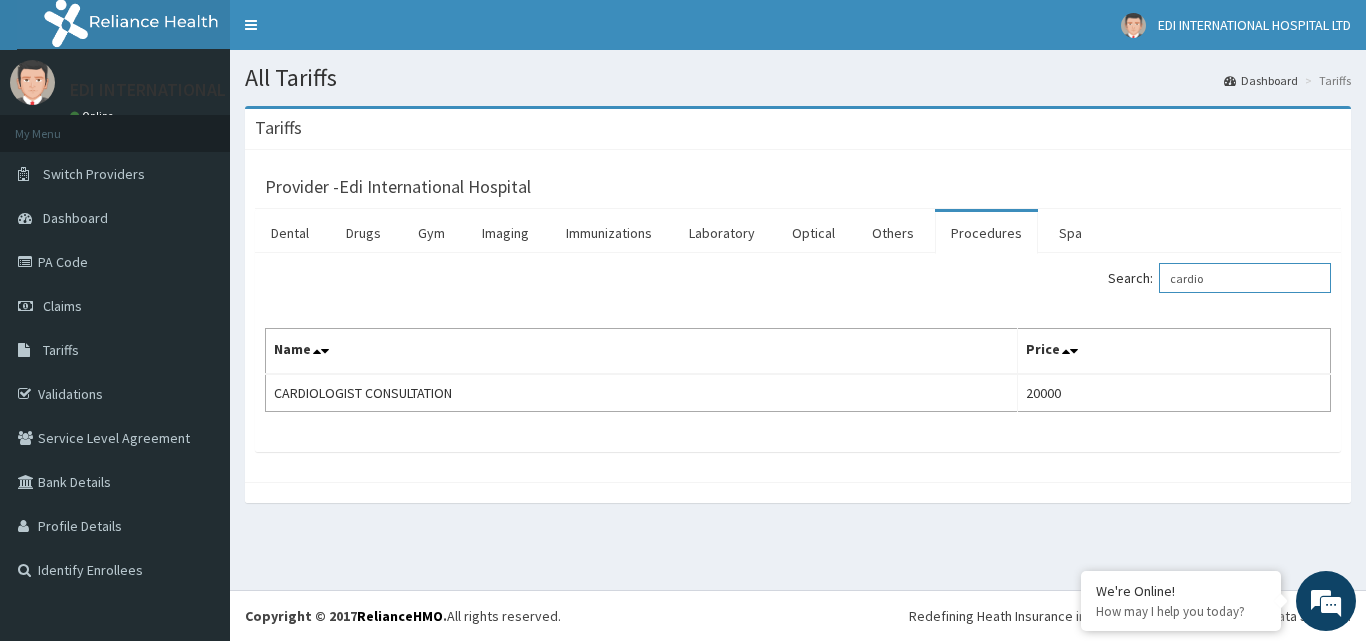 type on "cardio" 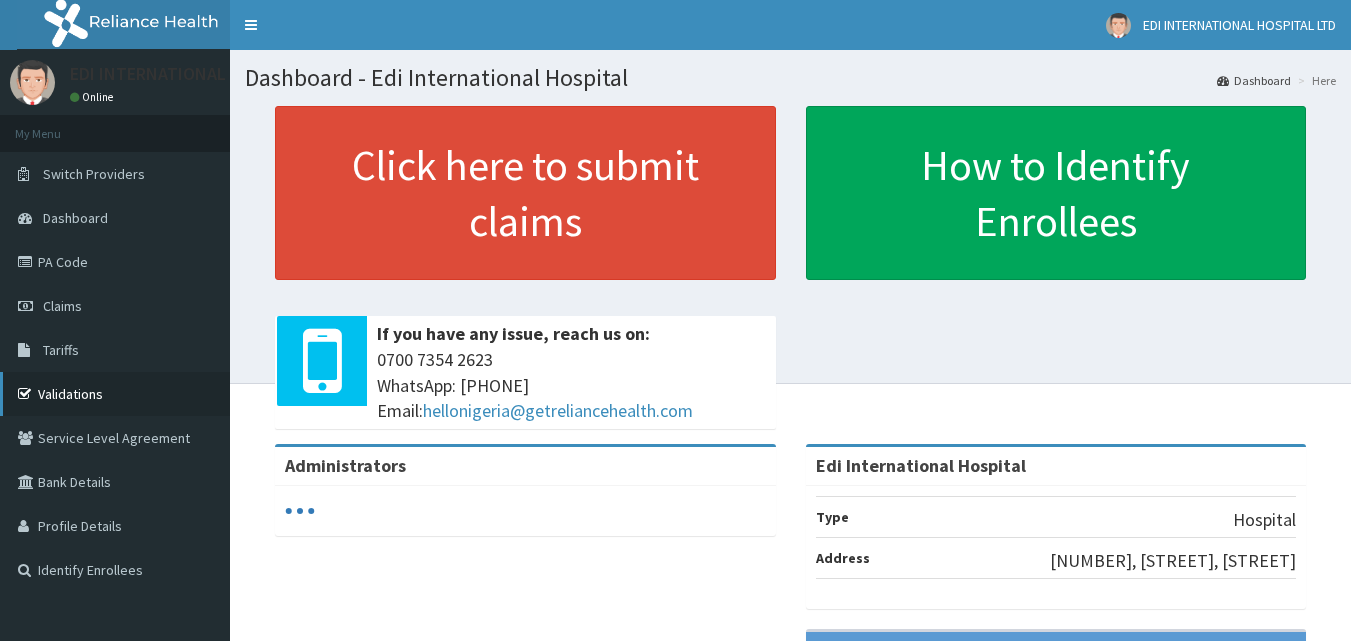 scroll, scrollTop: 0, scrollLeft: 0, axis: both 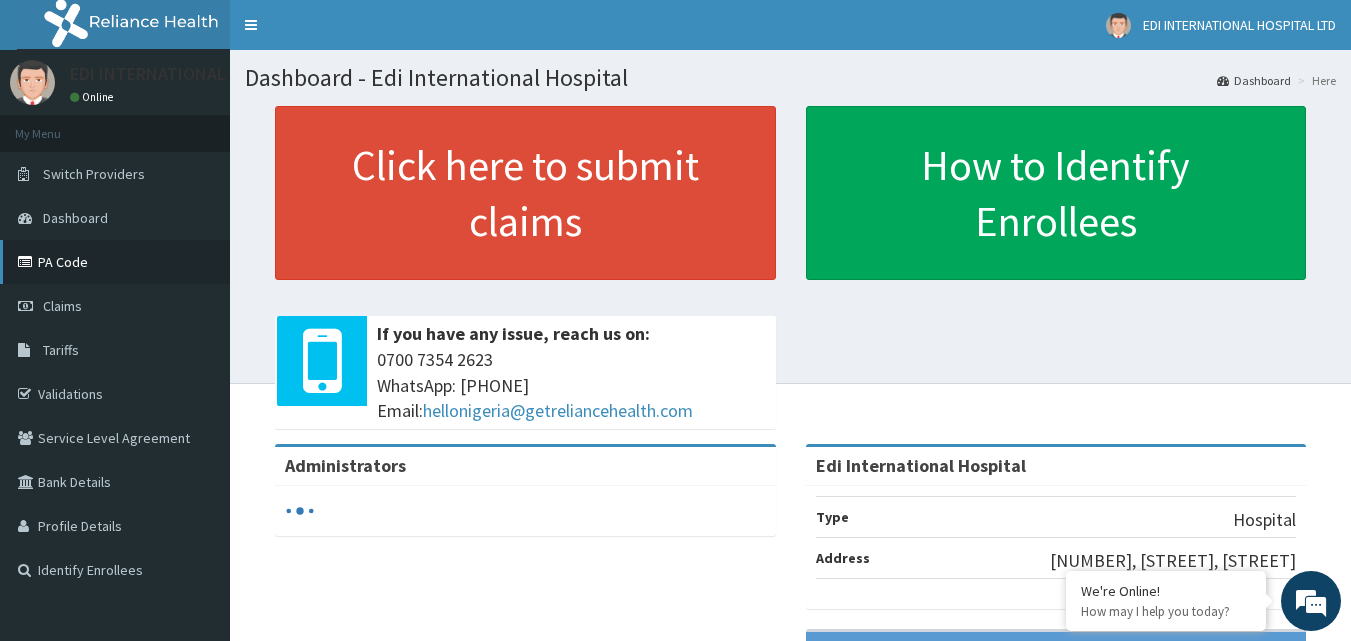 click on "PA Code" at bounding box center [115, 262] 